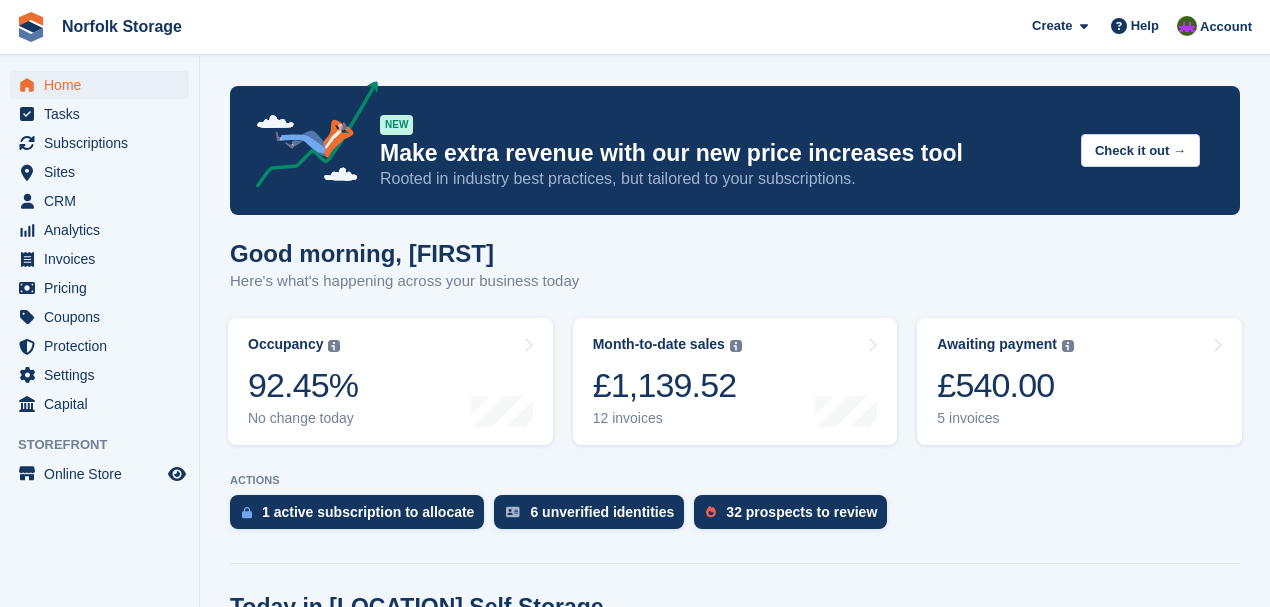 scroll, scrollTop: 133, scrollLeft: 0, axis: vertical 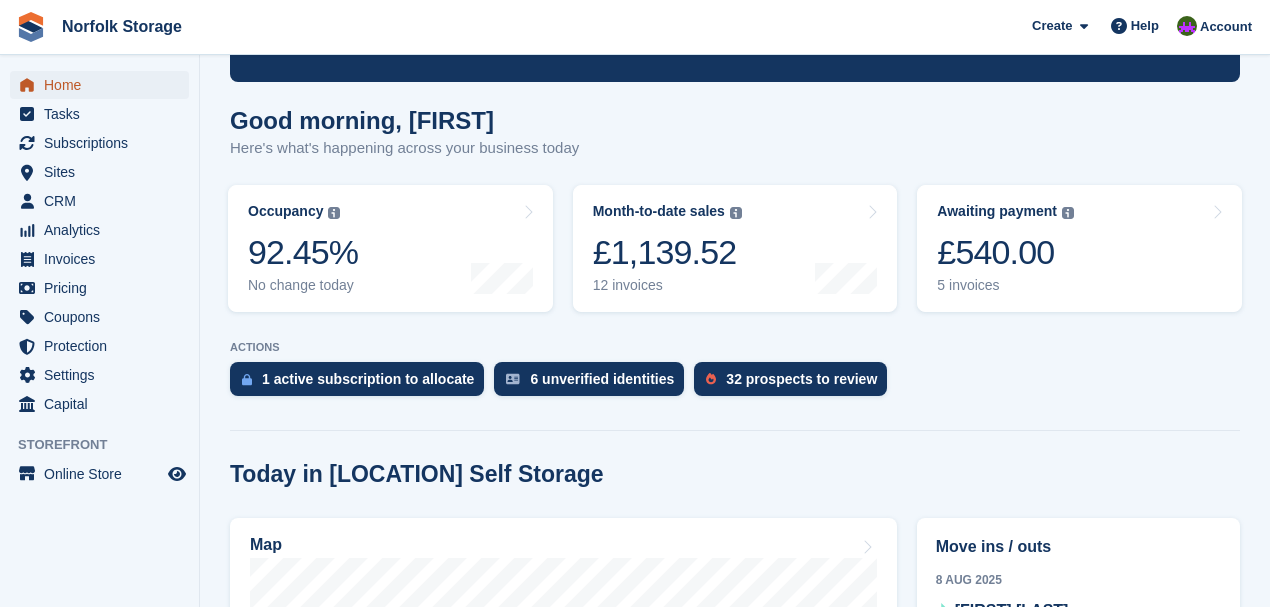 click on "Home" at bounding box center (104, 85) 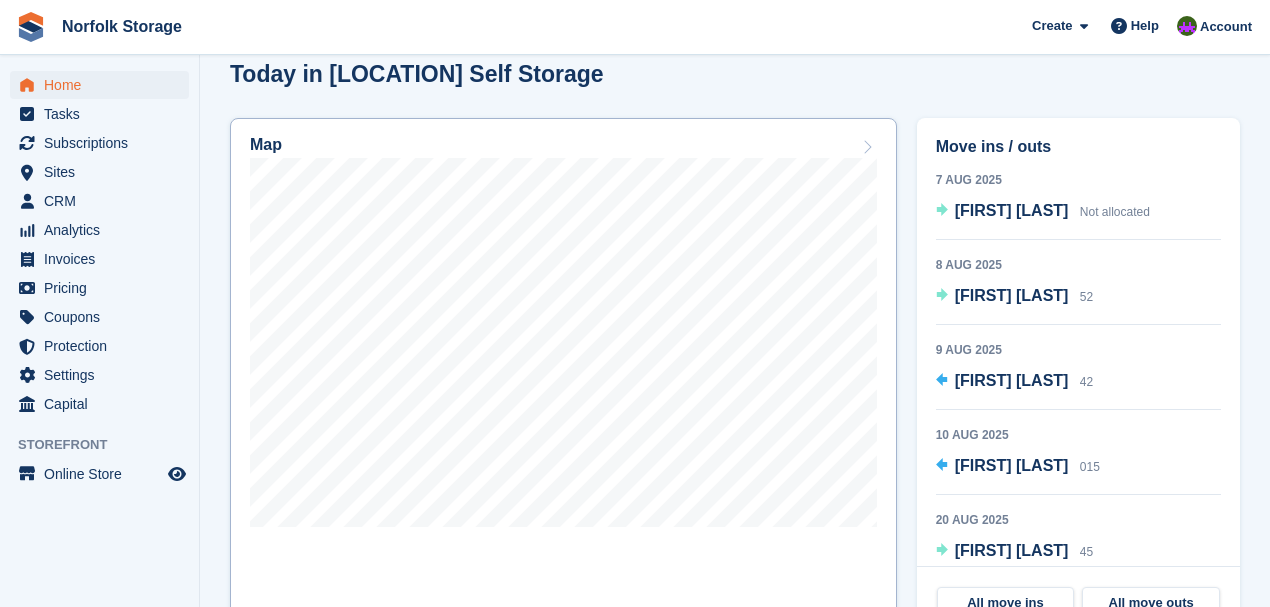 scroll, scrollTop: 600, scrollLeft: 0, axis: vertical 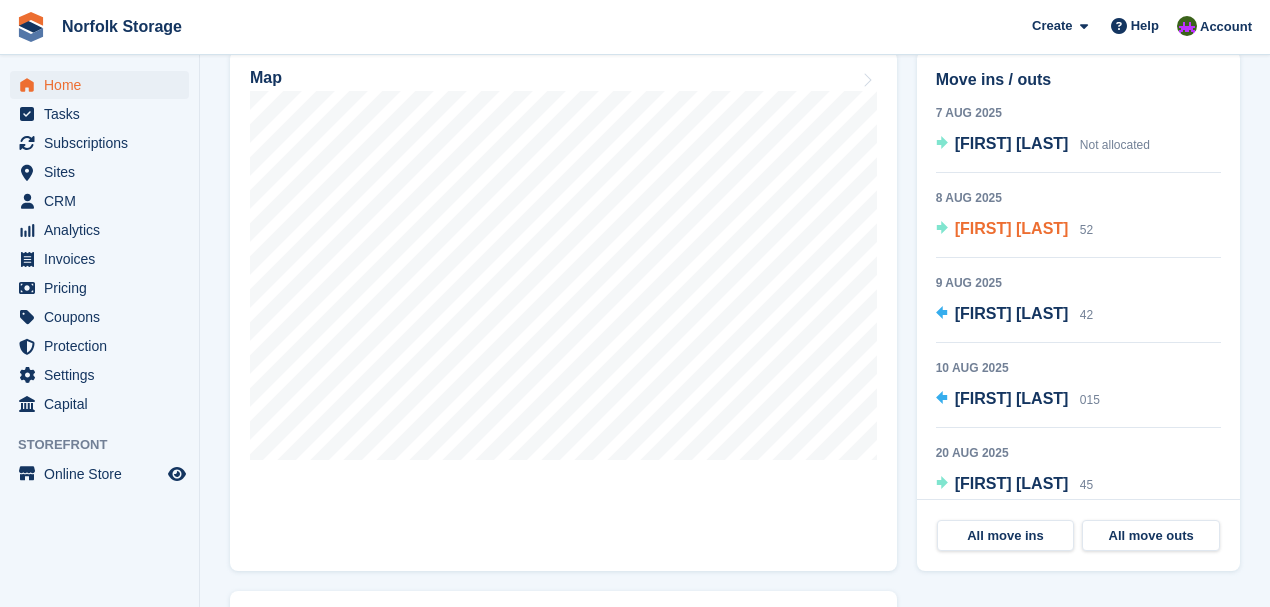 click on "[FIRST] [LAST]" at bounding box center [1012, 228] 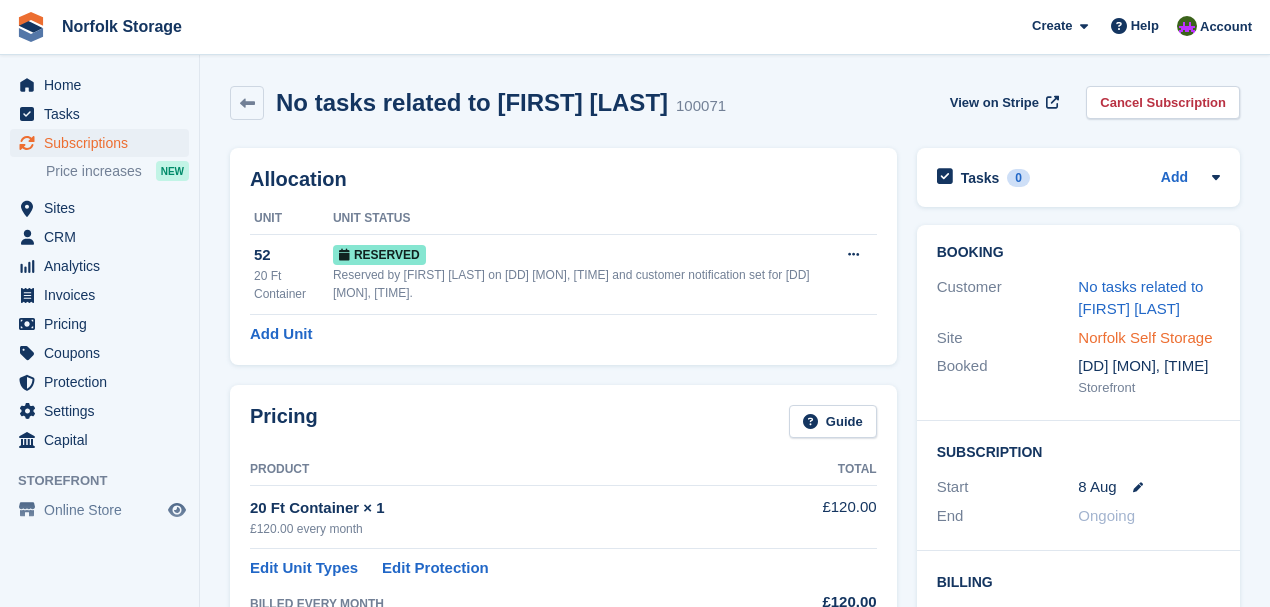 scroll, scrollTop: 0, scrollLeft: 0, axis: both 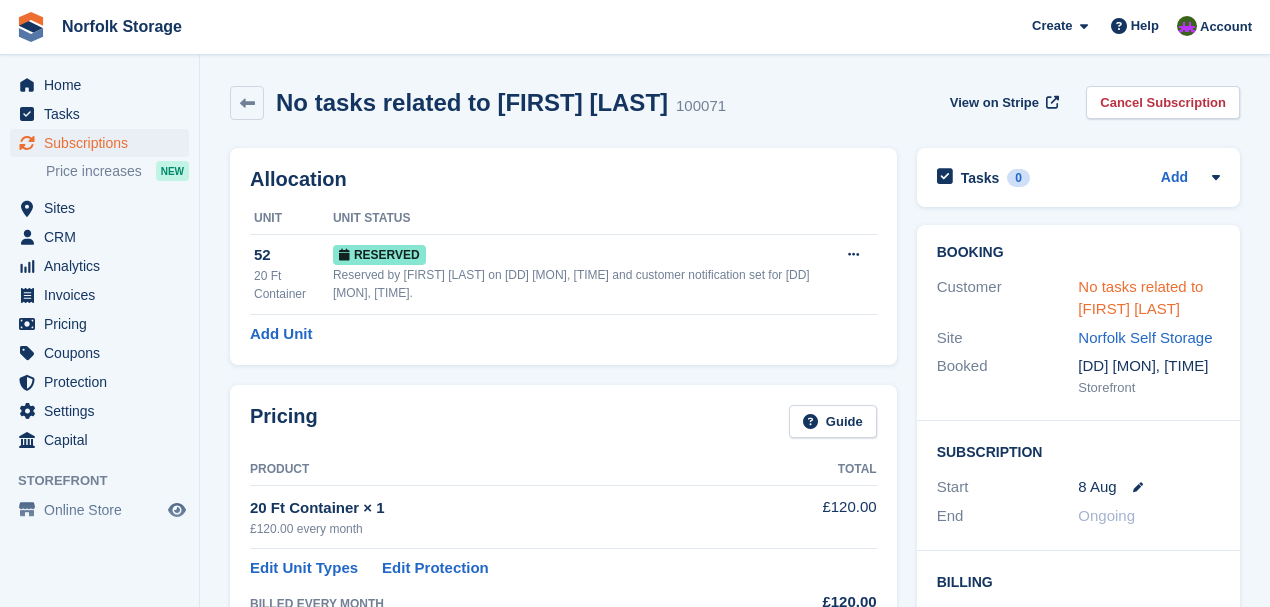 click on "Nick Davis" at bounding box center (1140, 298) 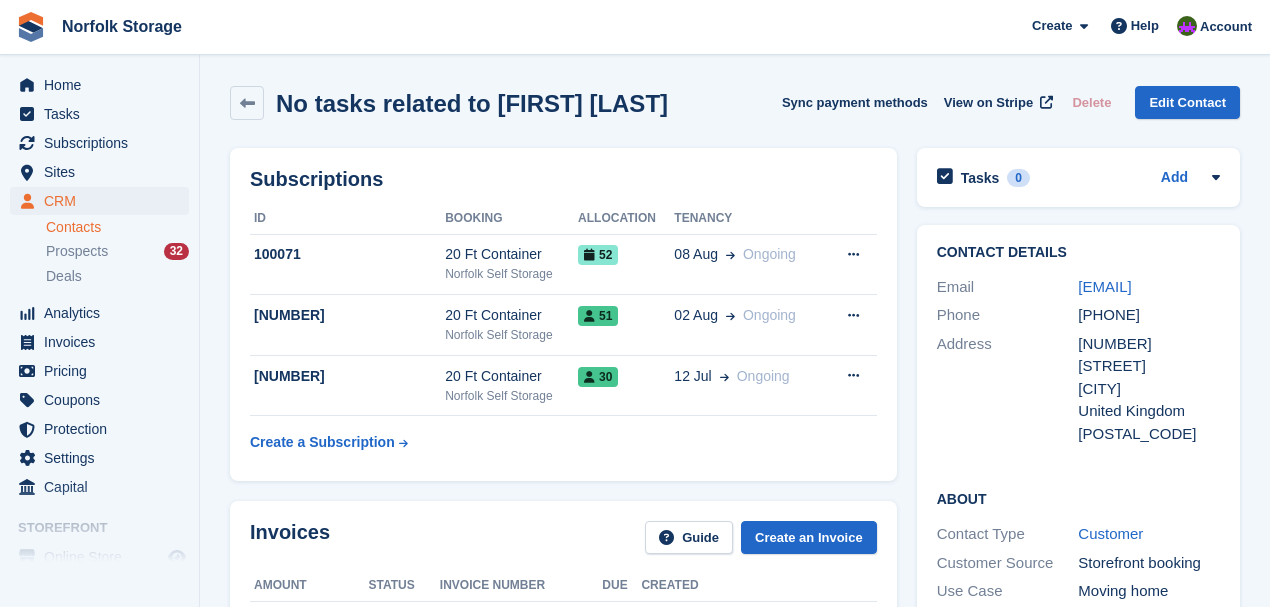 drag, startPoint x: 1137, startPoint y: 321, endPoint x: 1068, endPoint y: 289, distance: 76.05919 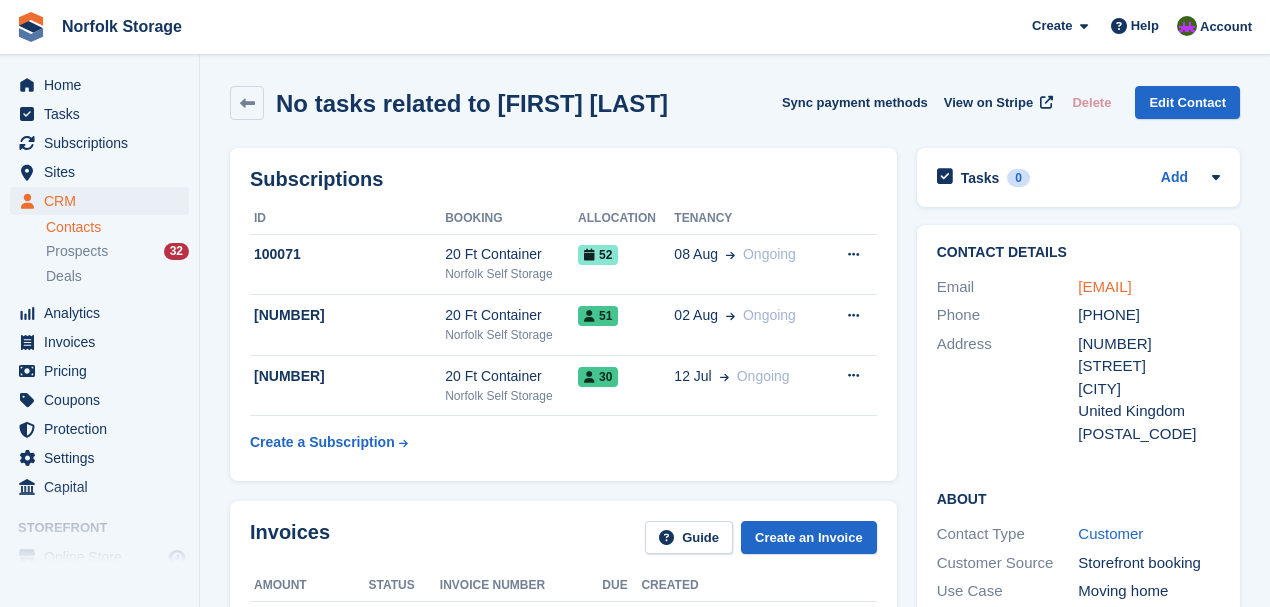 copy on "nickd_8@hotmail.com" 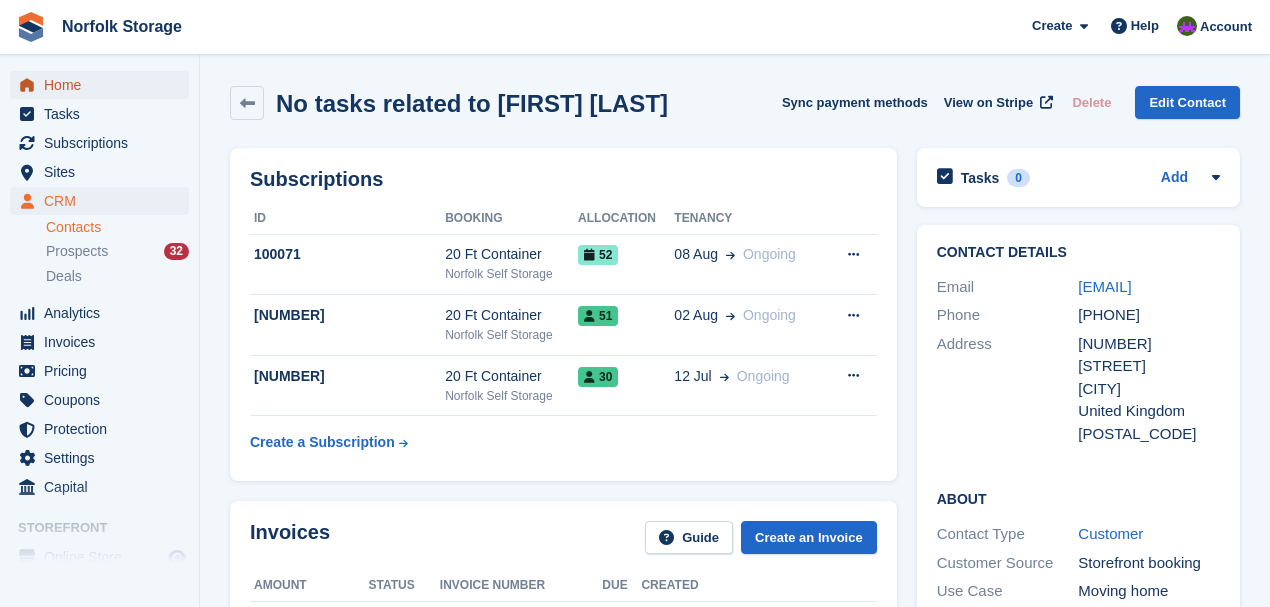 click on "Home" at bounding box center (104, 85) 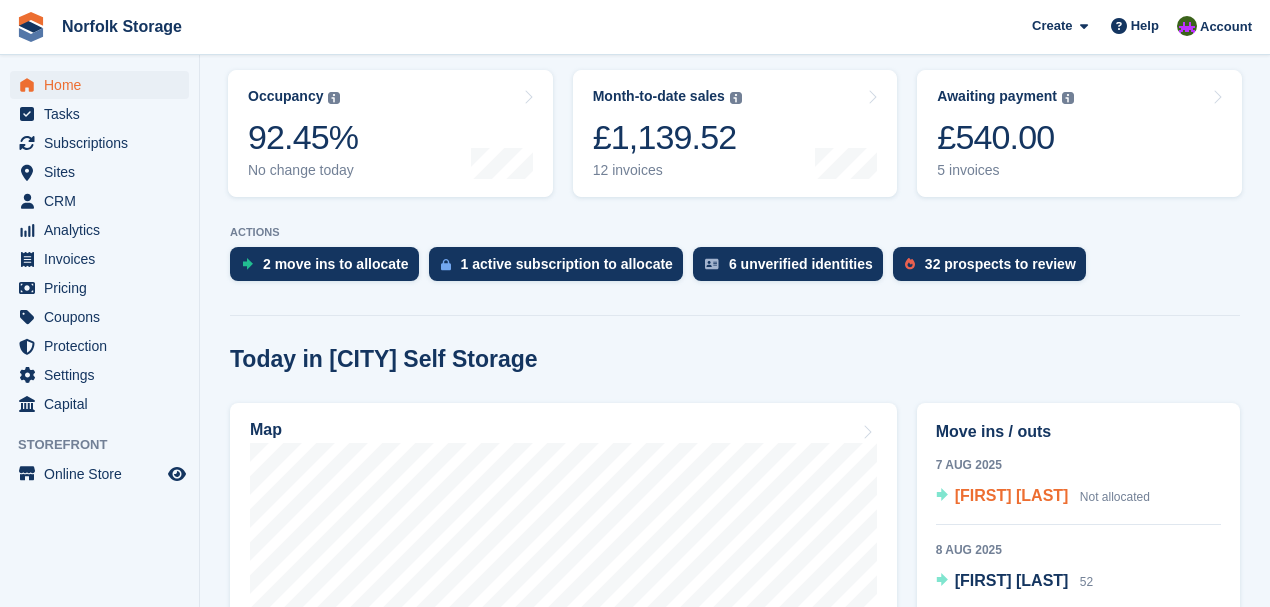 scroll, scrollTop: 400, scrollLeft: 0, axis: vertical 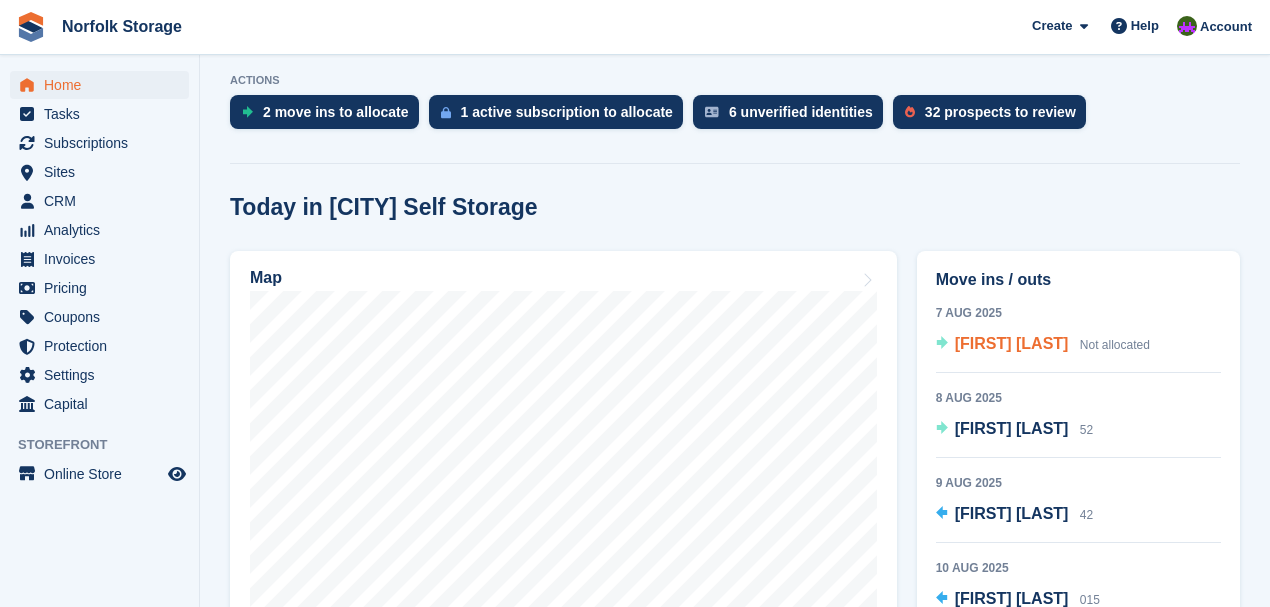 click on "Adam Reith" at bounding box center (1012, 343) 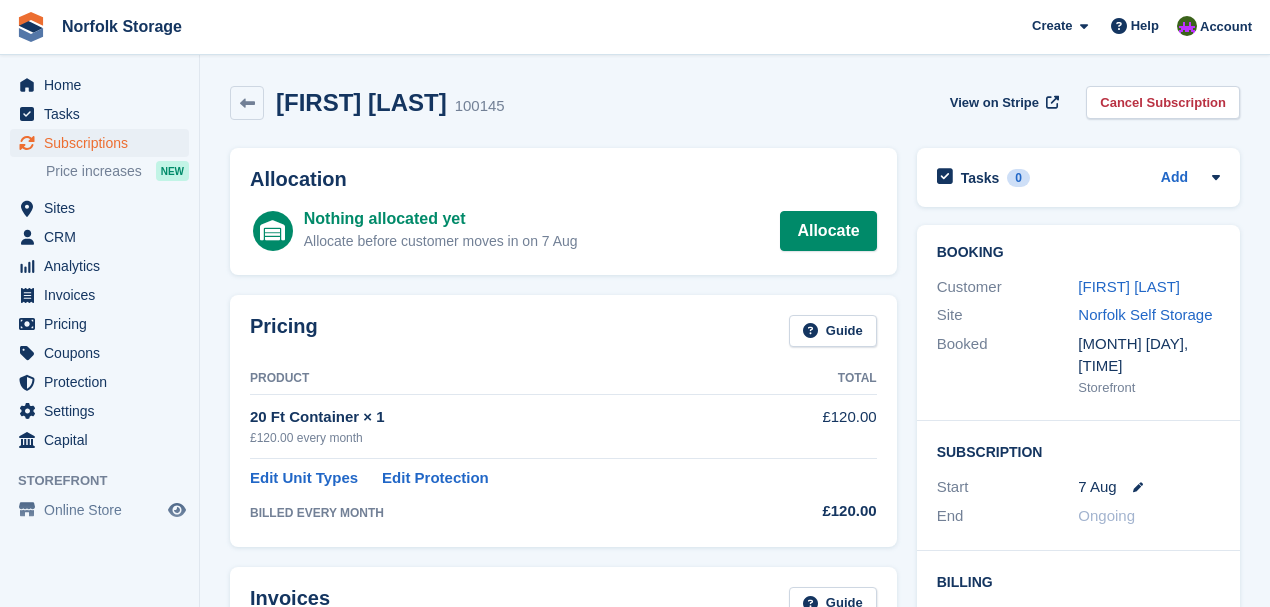 scroll, scrollTop: 0, scrollLeft: 0, axis: both 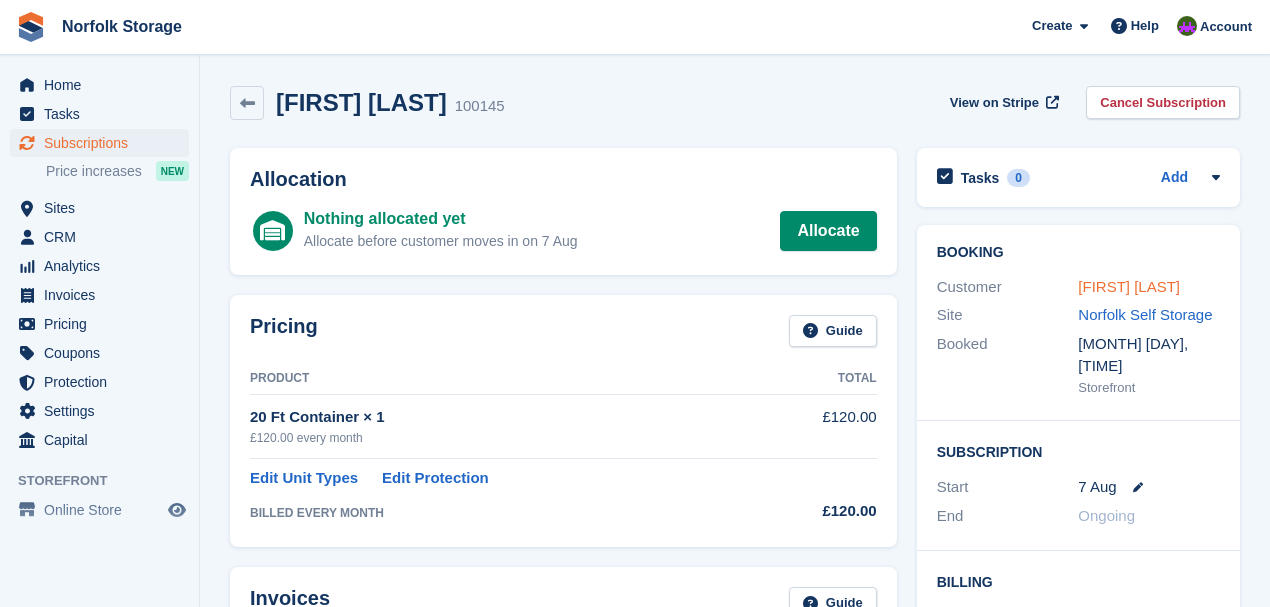 click on "[FIRST] [LAST]" at bounding box center (1129, 286) 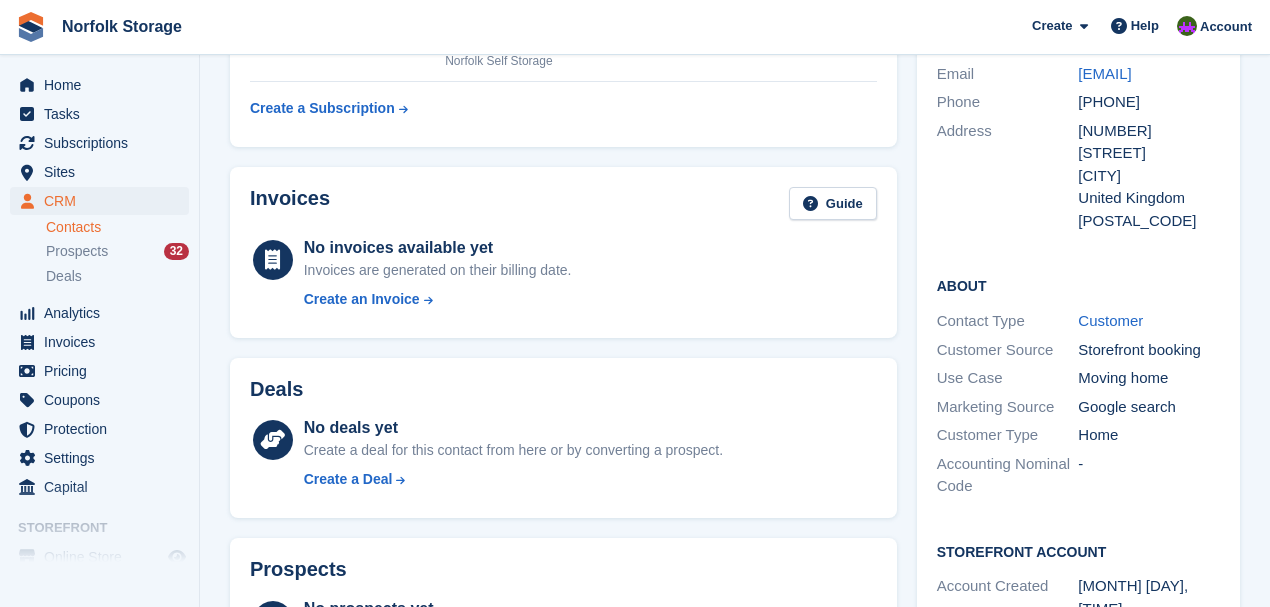 scroll, scrollTop: 0, scrollLeft: 0, axis: both 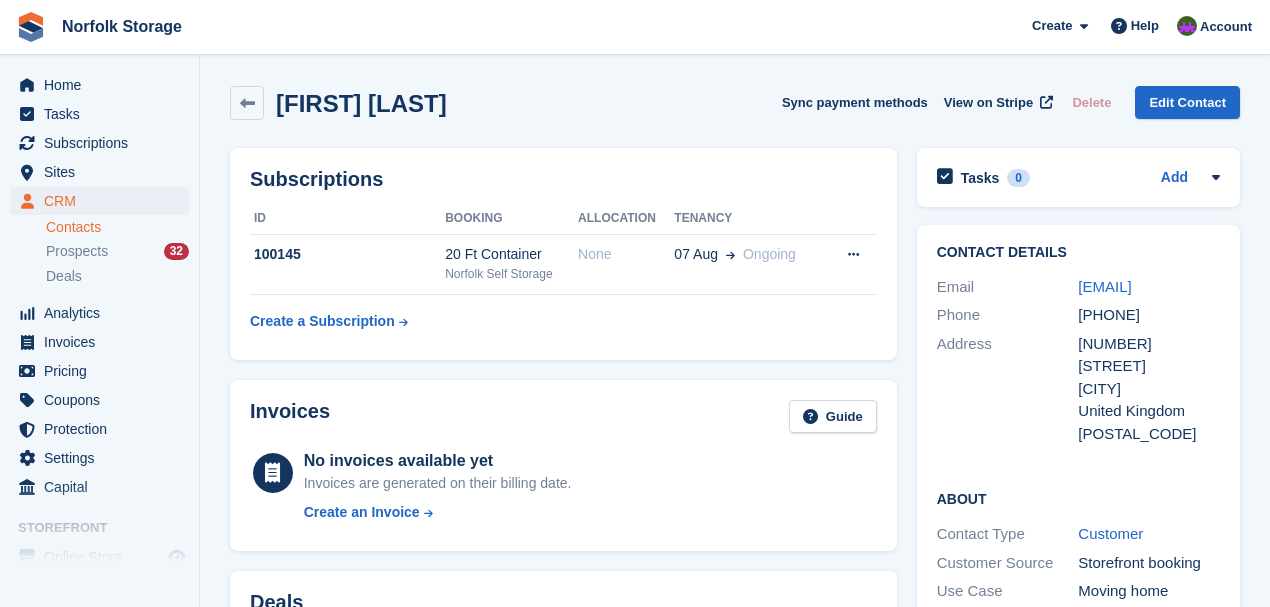 drag, startPoint x: 1136, startPoint y: 312, endPoint x: 1070, endPoint y: 281, distance: 72.91776 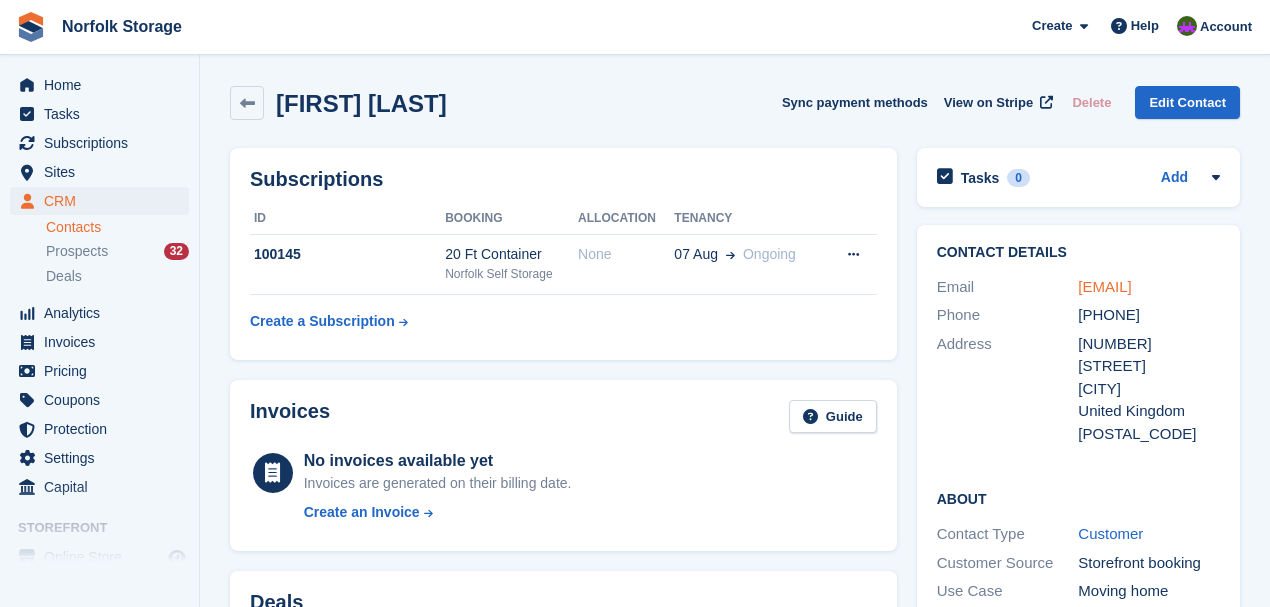 copy on "adamreith@icloud.com" 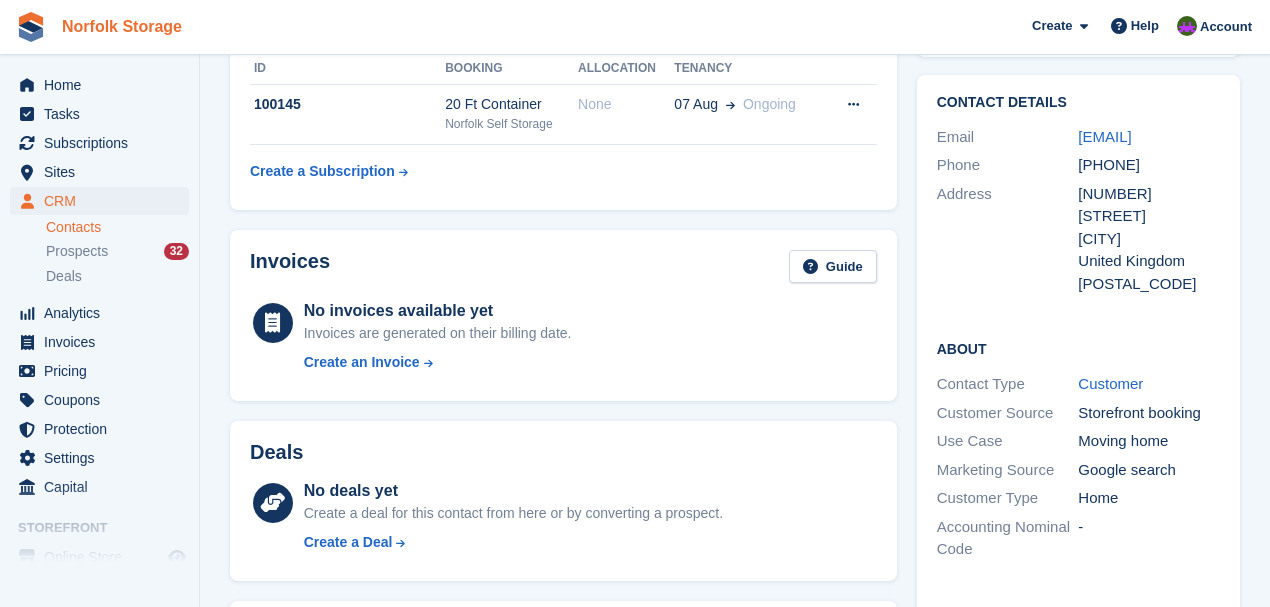 scroll, scrollTop: 0, scrollLeft: 0, axis: both 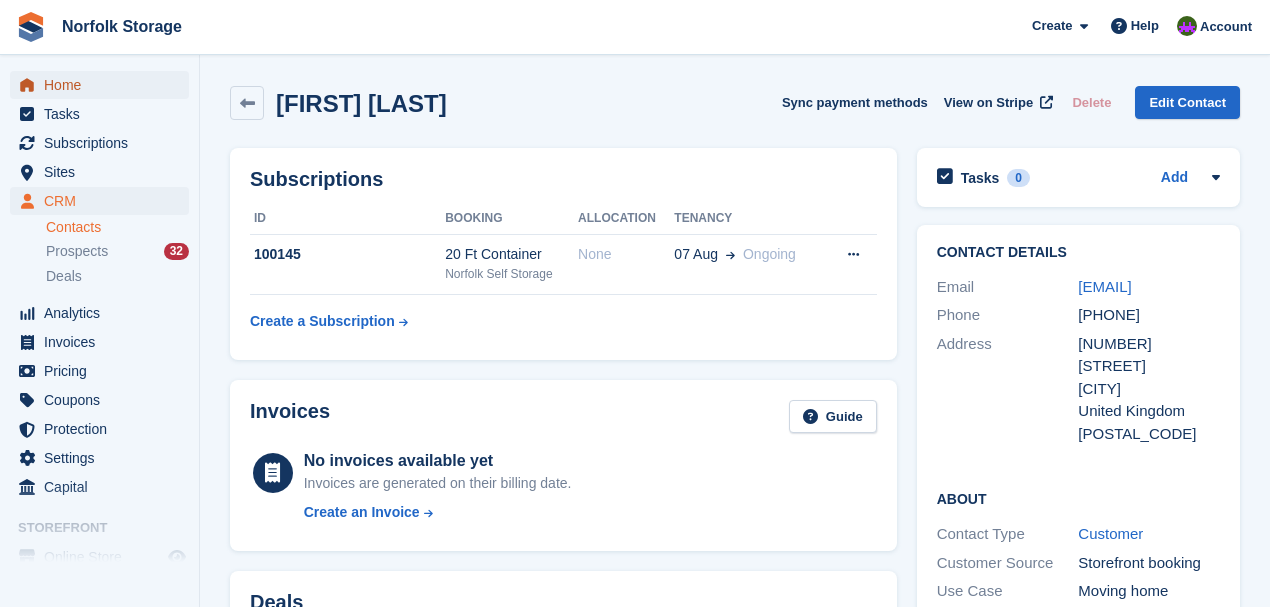 click on "Home" at bounding box center (104, 85) 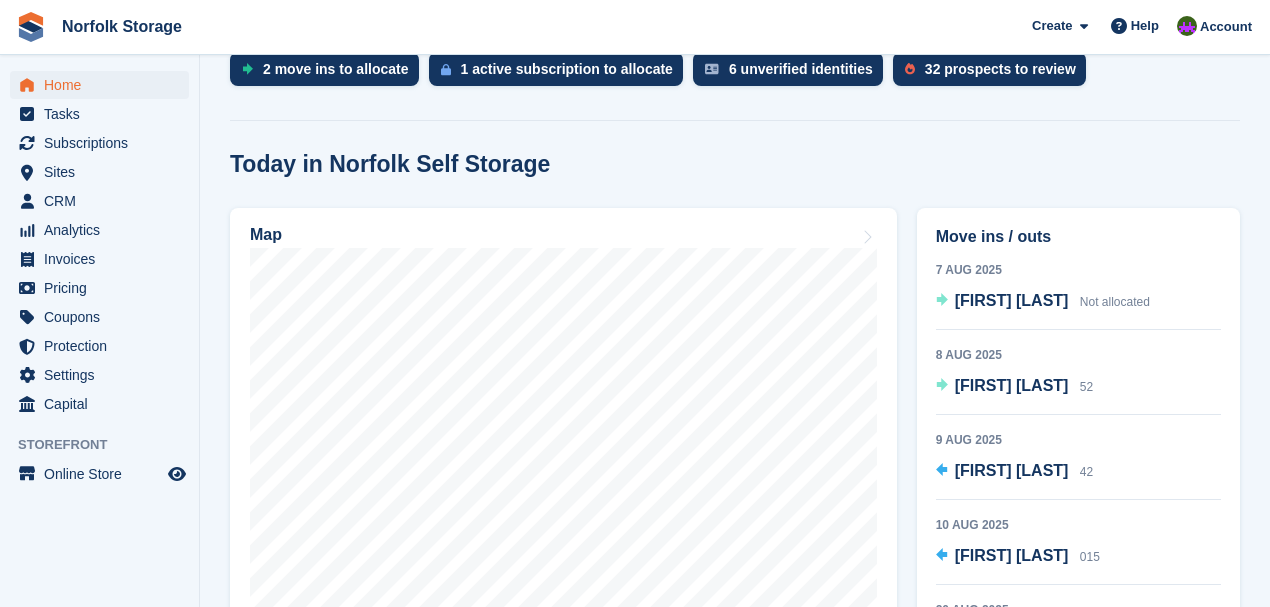 scroll, scrollTop: 466, scrollLeft: 0, axis: vertical 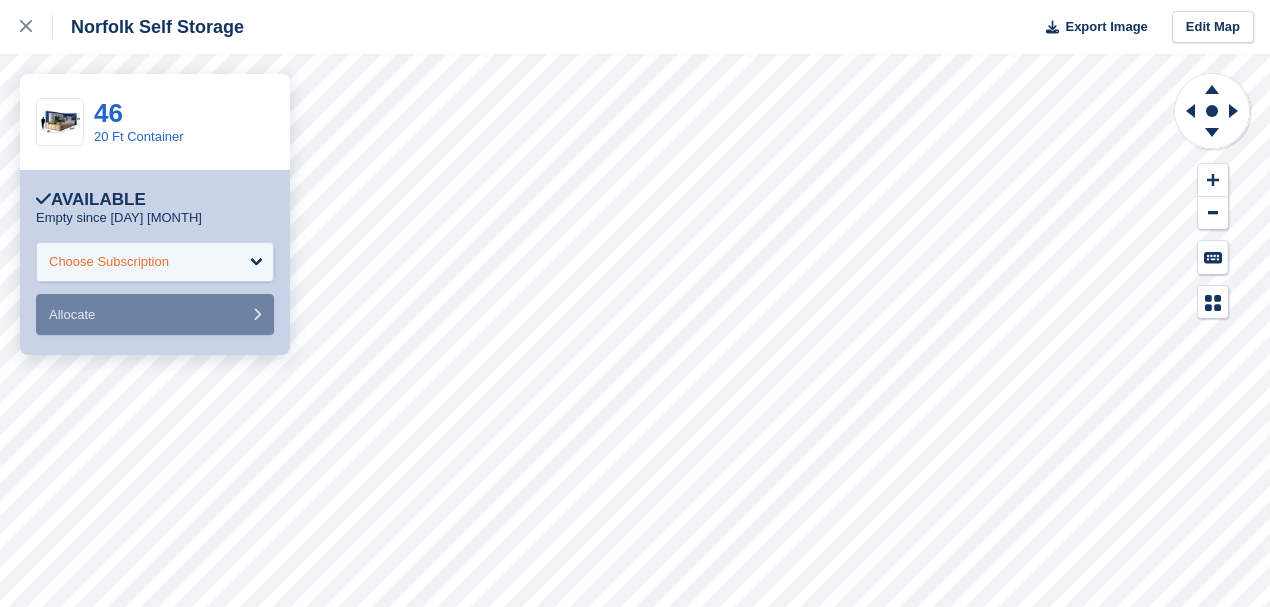 click on "Choose Subscription" at bounding box center (155, 262) 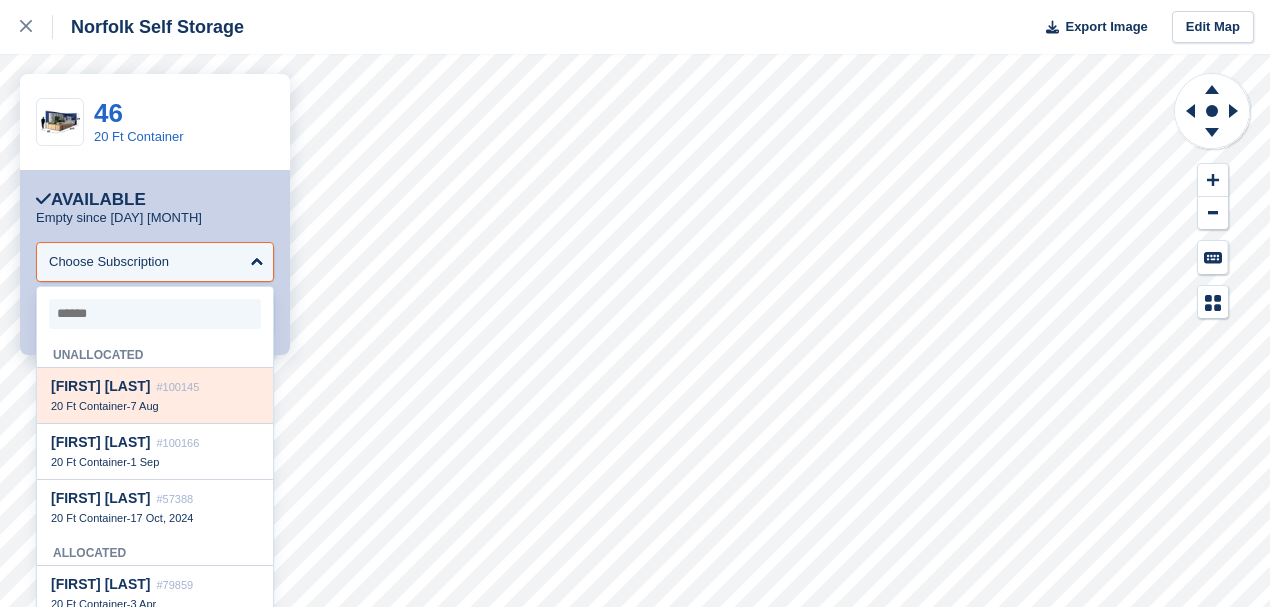 click on "[FIRST] [LAST]
#100145" at bounding box center (155, 386) 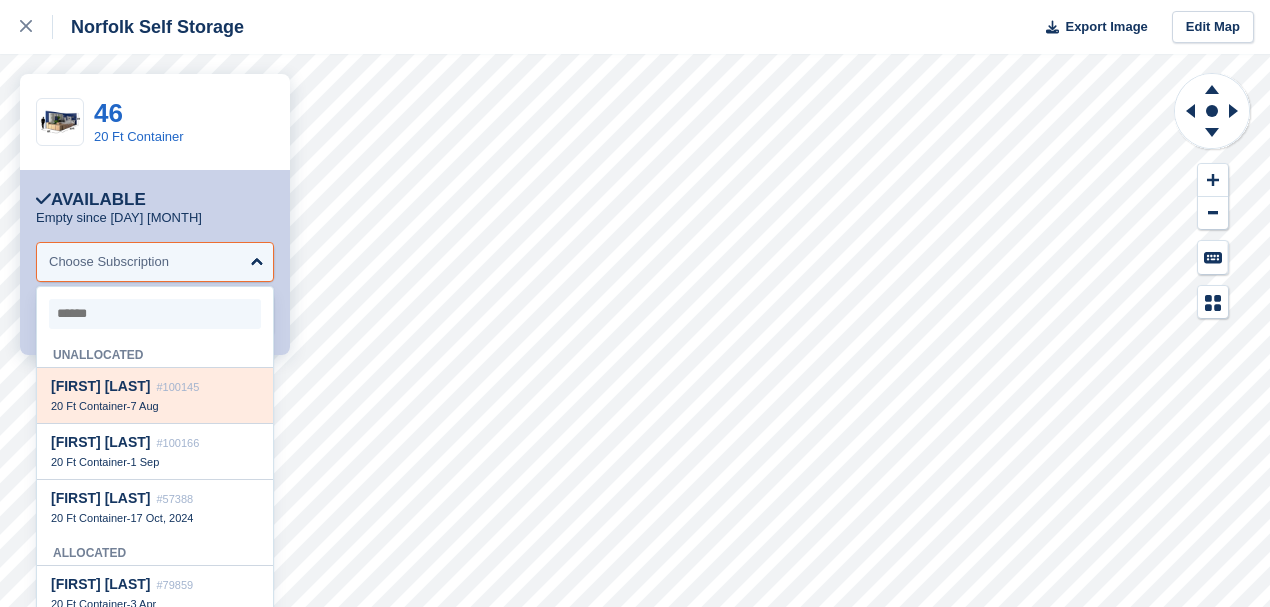 select on "******" 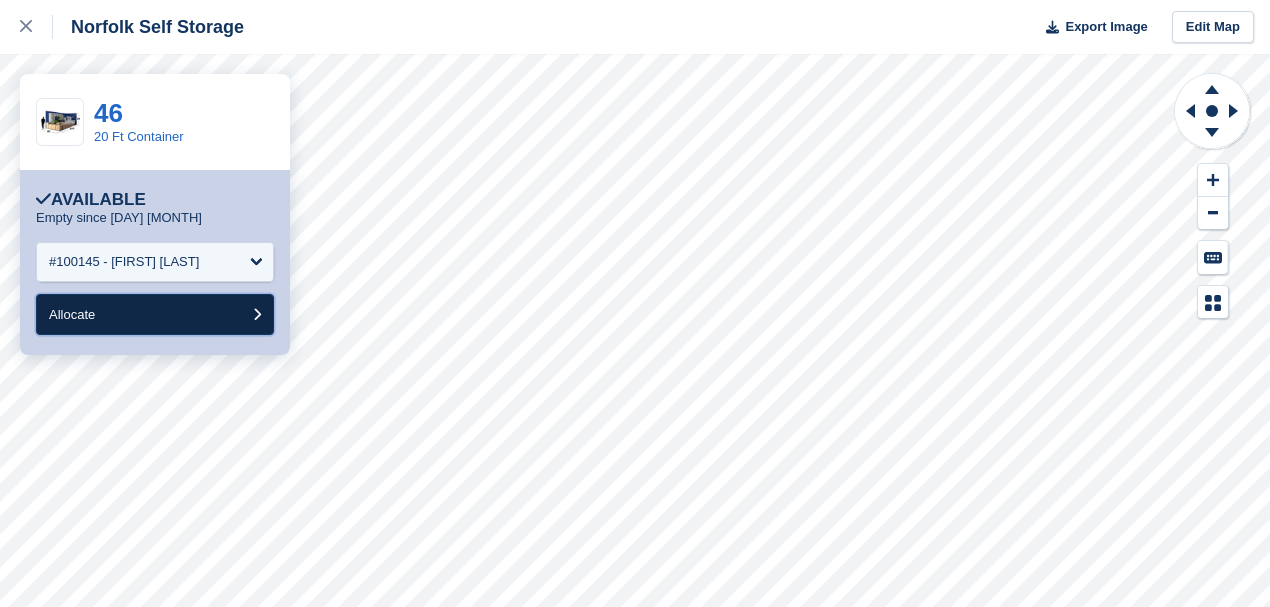 click on "Allocate" at bounding box center (155, 314) 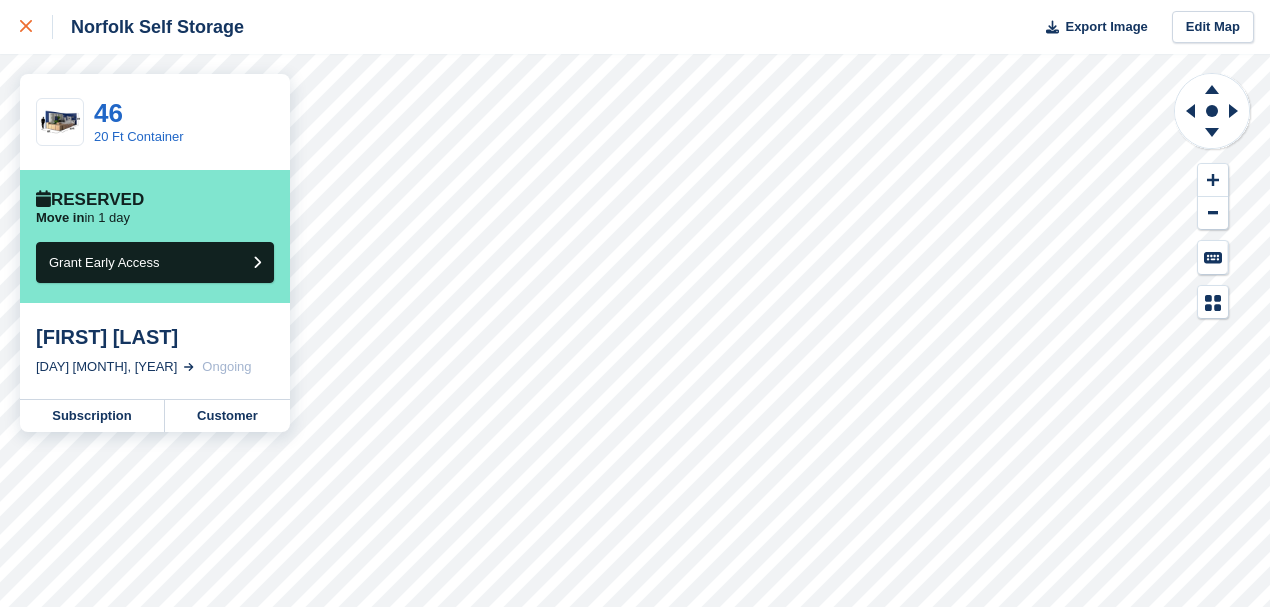 click at bounding box center (36, 27) 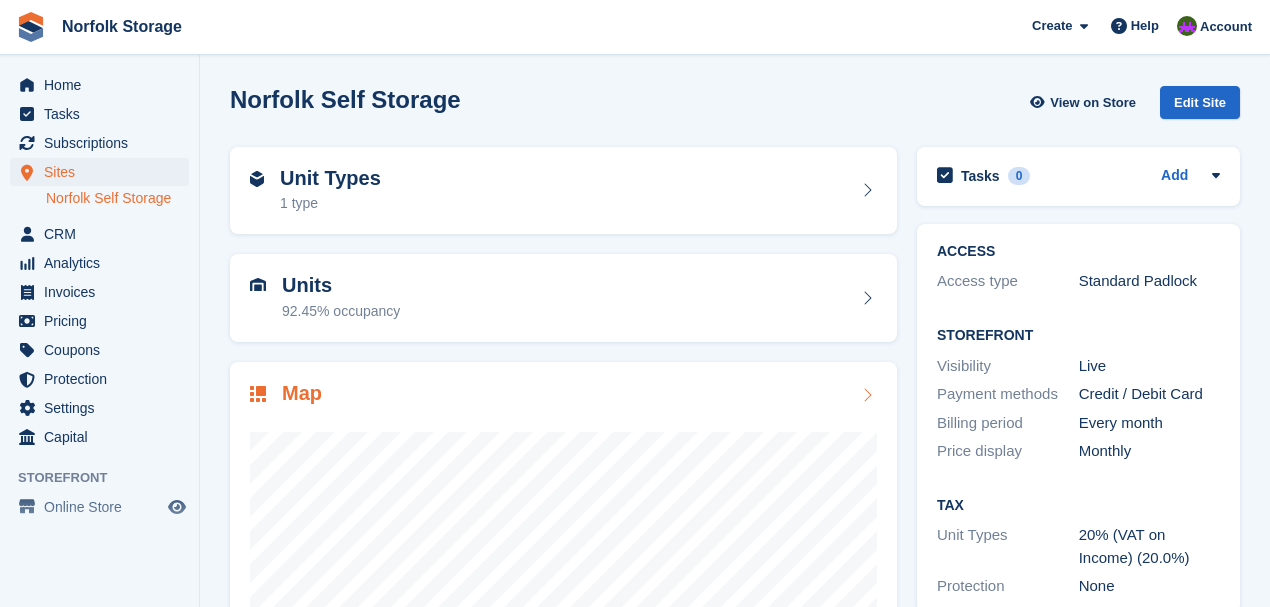 scroll, scrollTop: 245, scrollLeft: 0, axis: vertical 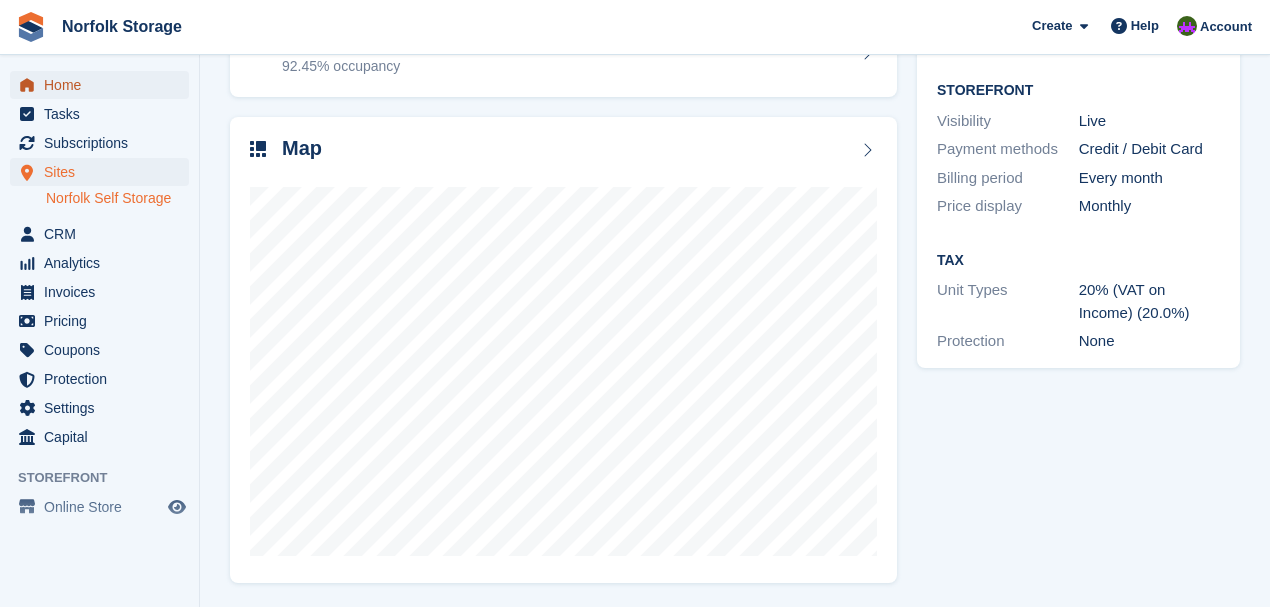 click on "Home" at bounding box center (104, 85) 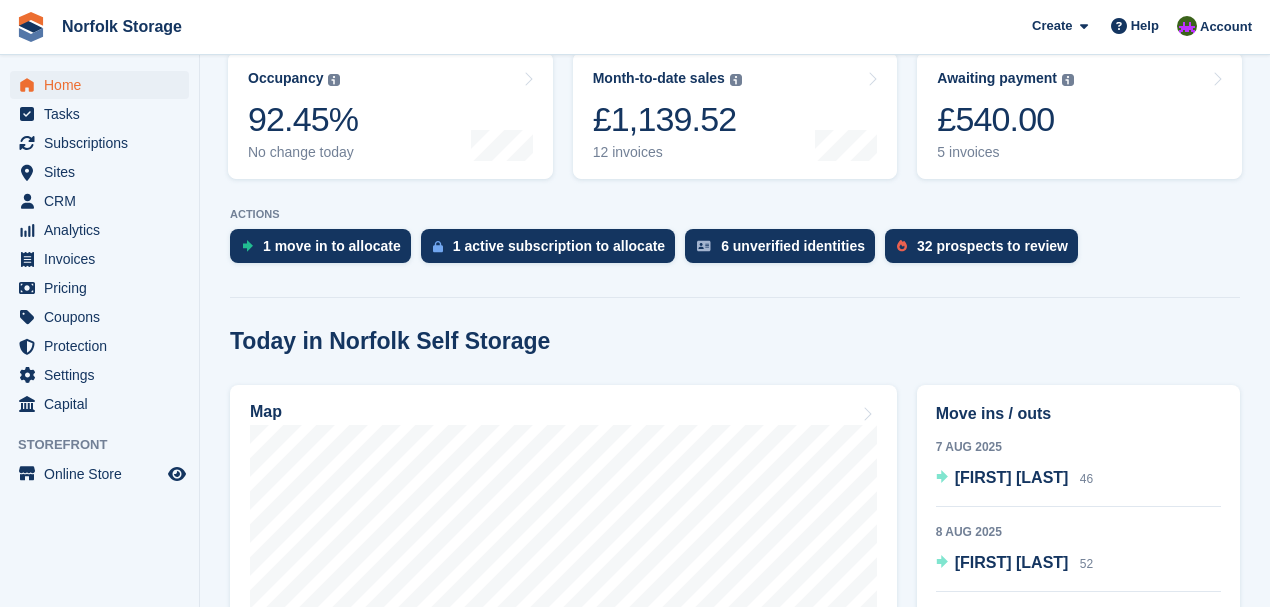 scroll, scrollTop: 66, scrollLeft: 0, axis: vertical 